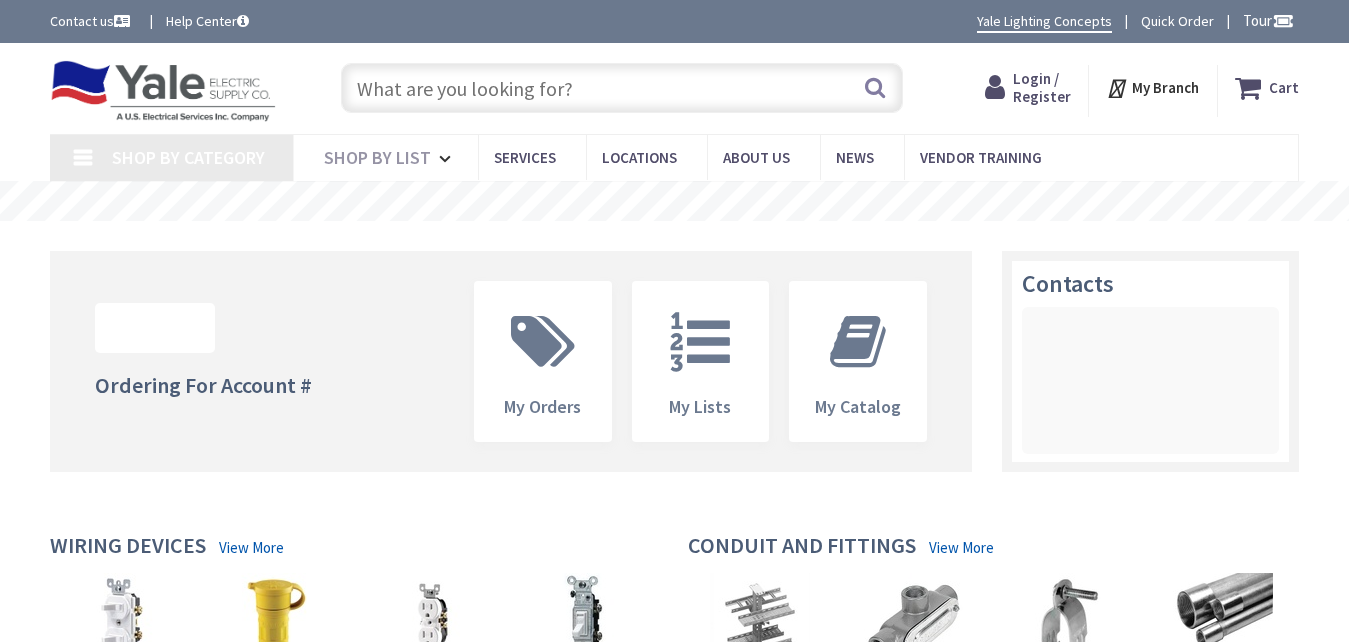 scroll, scrollTop: 0, scrollLeft: 0, axis: both 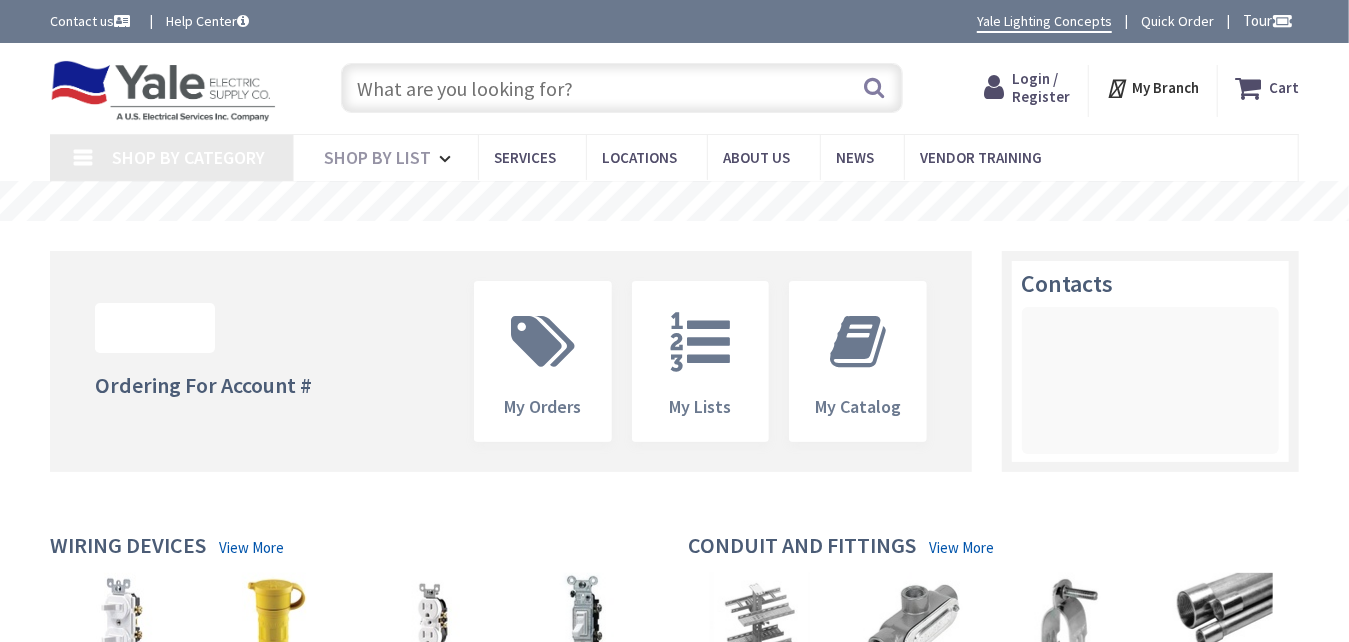 type on "[LOCATION], [STREET], [CITY], [STATE] [ZIP]" 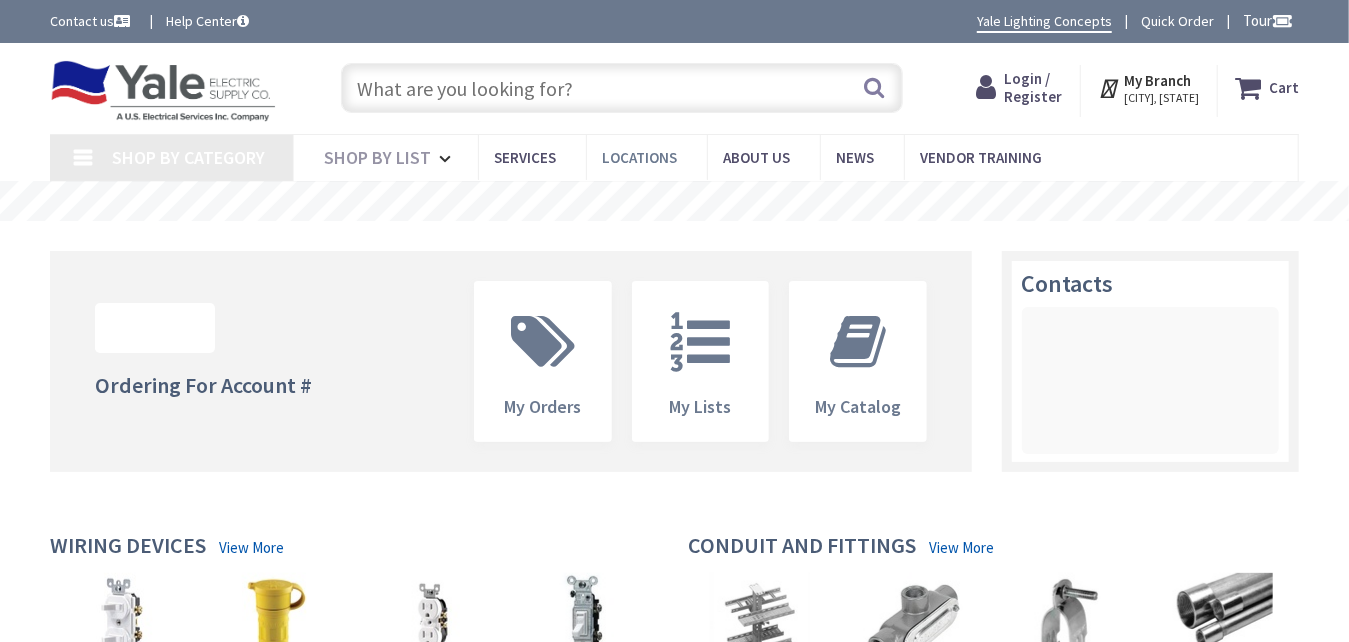 scroll, scrollTop: 0, scrollLeft: 0, axis: both 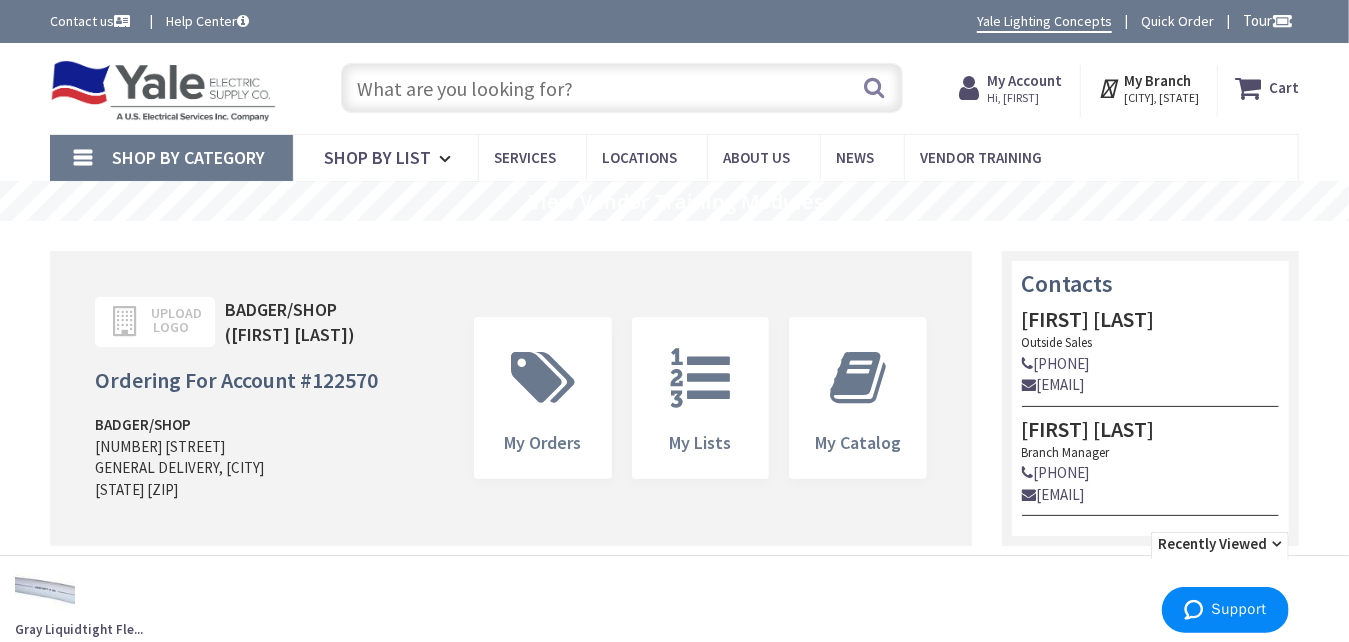 click at bounding box center [621, 88] 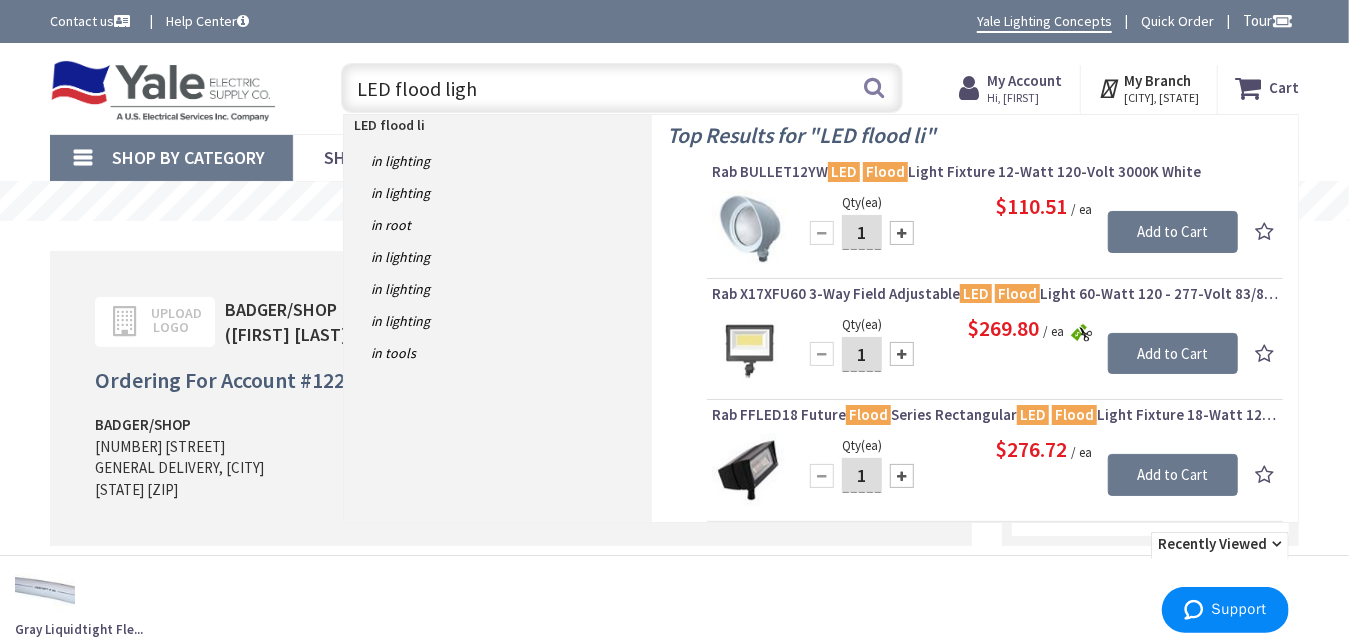 type on "LED flood light" 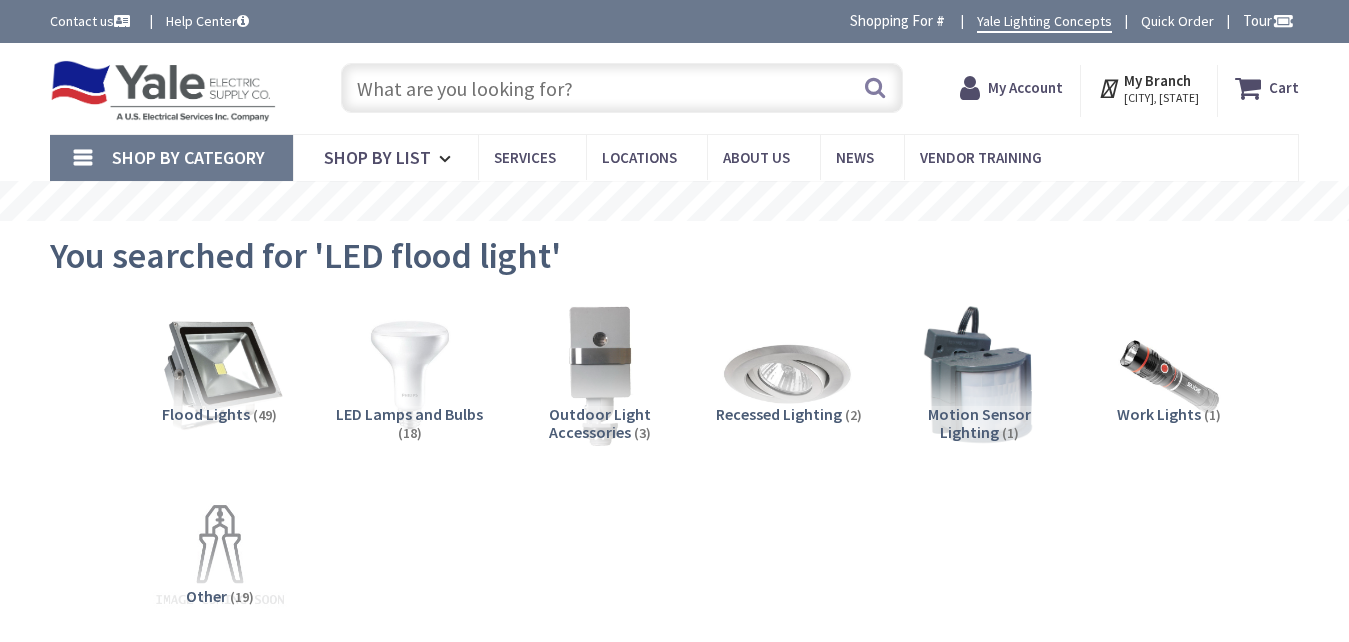 scroll, scrollTop: 0, scrollLeft: 0, axis: both 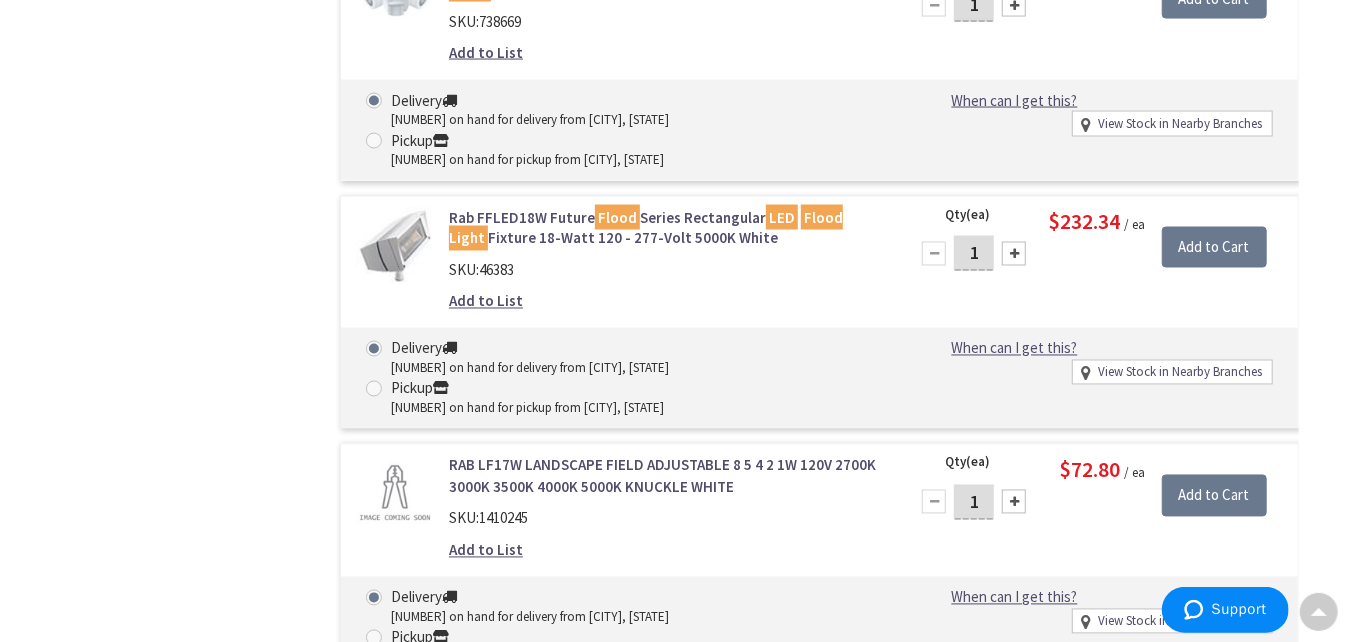 click on "RAB LF17W LANDSCAPE FIELD ADJUSTABLE 8 5 4 2 1W 120V 2700K 3000K 3500K 4000K 5000K KNUCKLE WHITE" at bounding box center (666, 476) 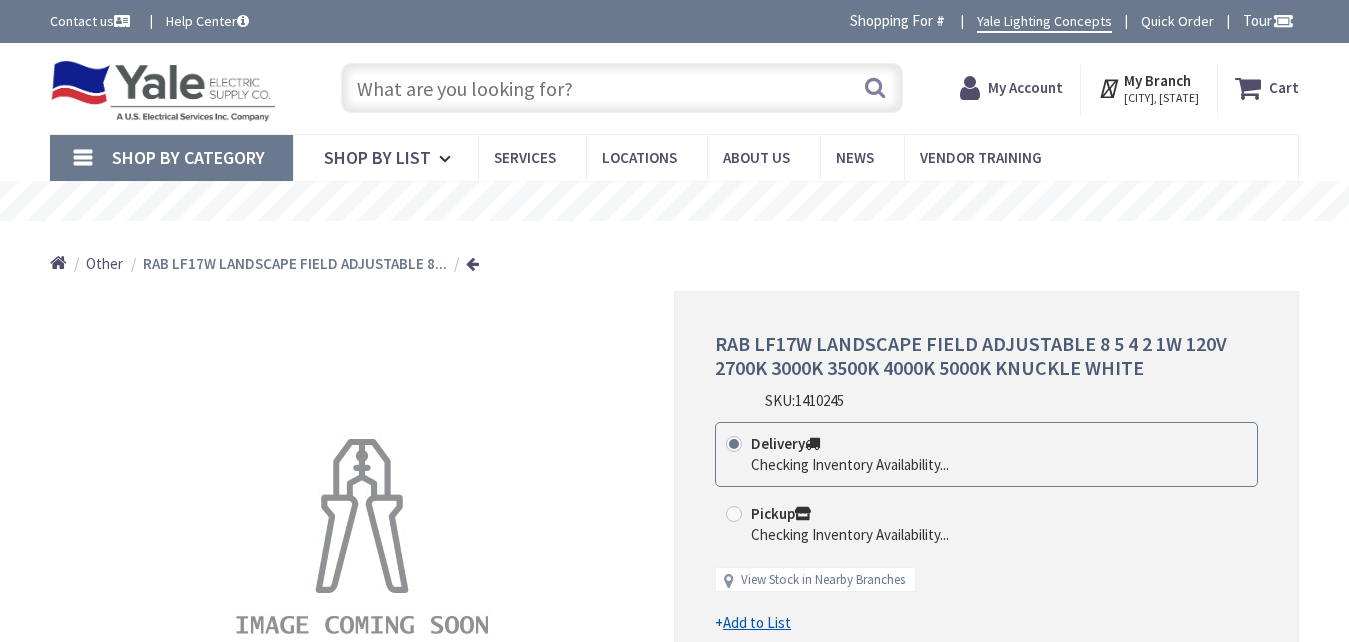 scroll, scrollTop: 0, scrollLeft: 0, axis: both 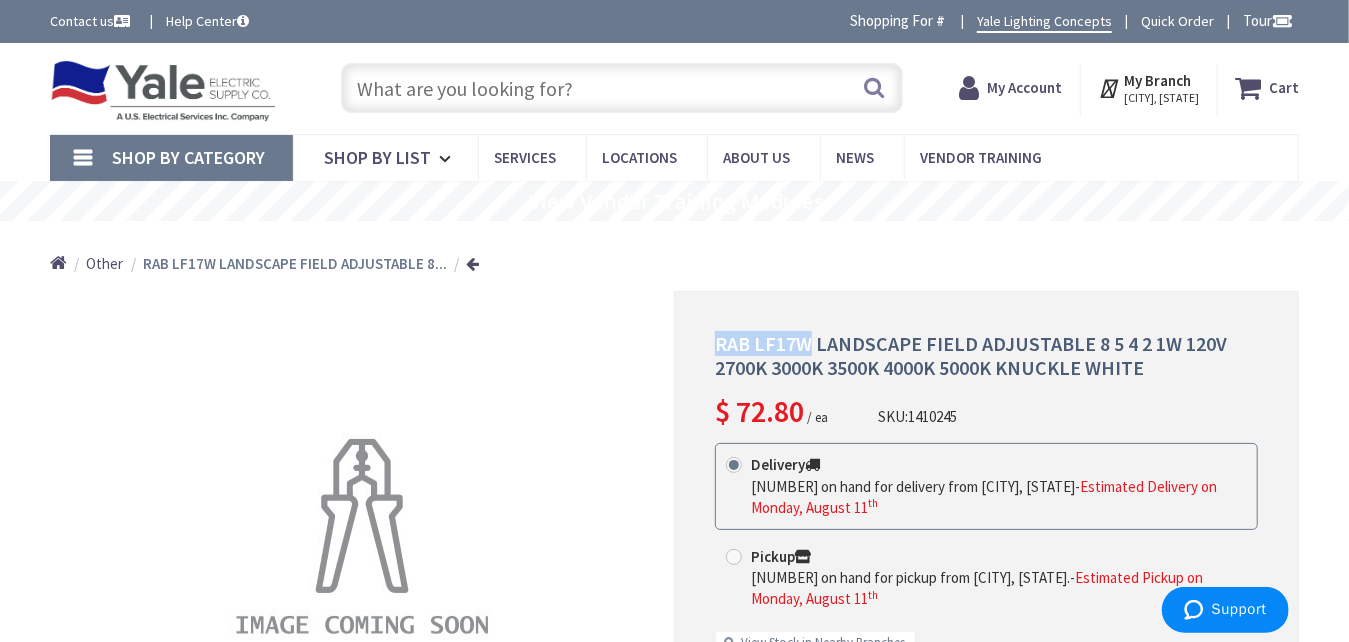 drag, startPoint x: 713, startPoint y: 347, endPoint x: 804, endPoint y: 337, distance: 91.5478 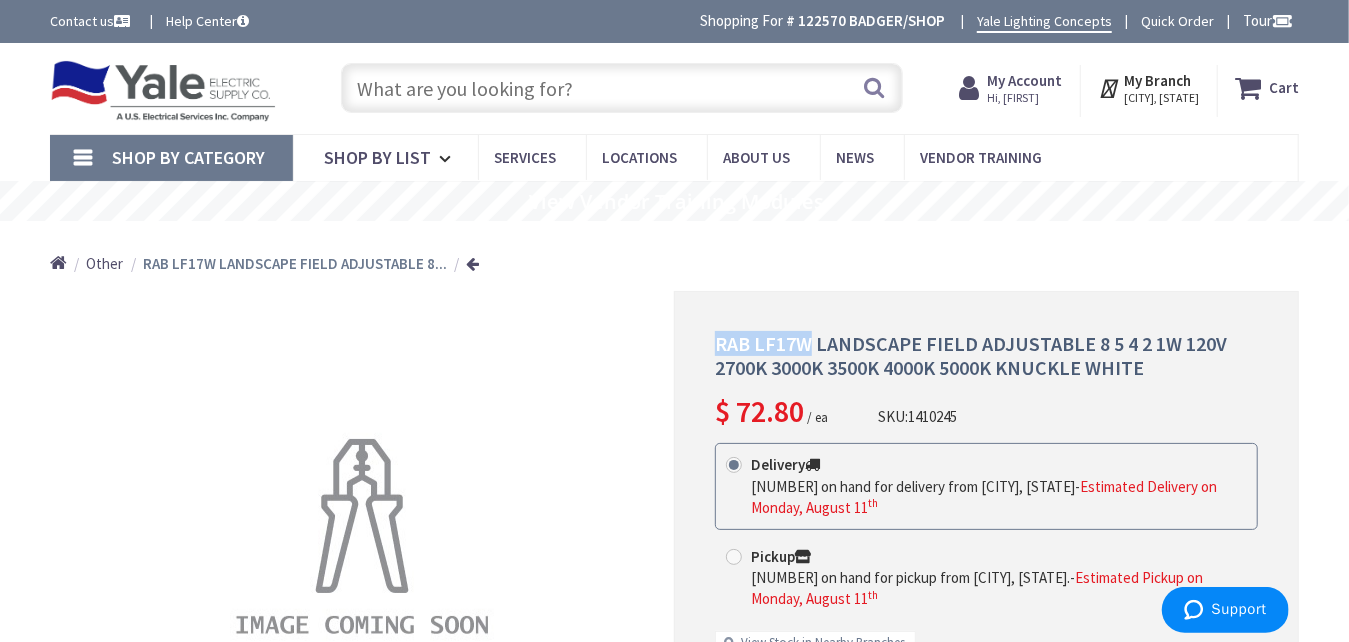 copy on "RAB LF17W" 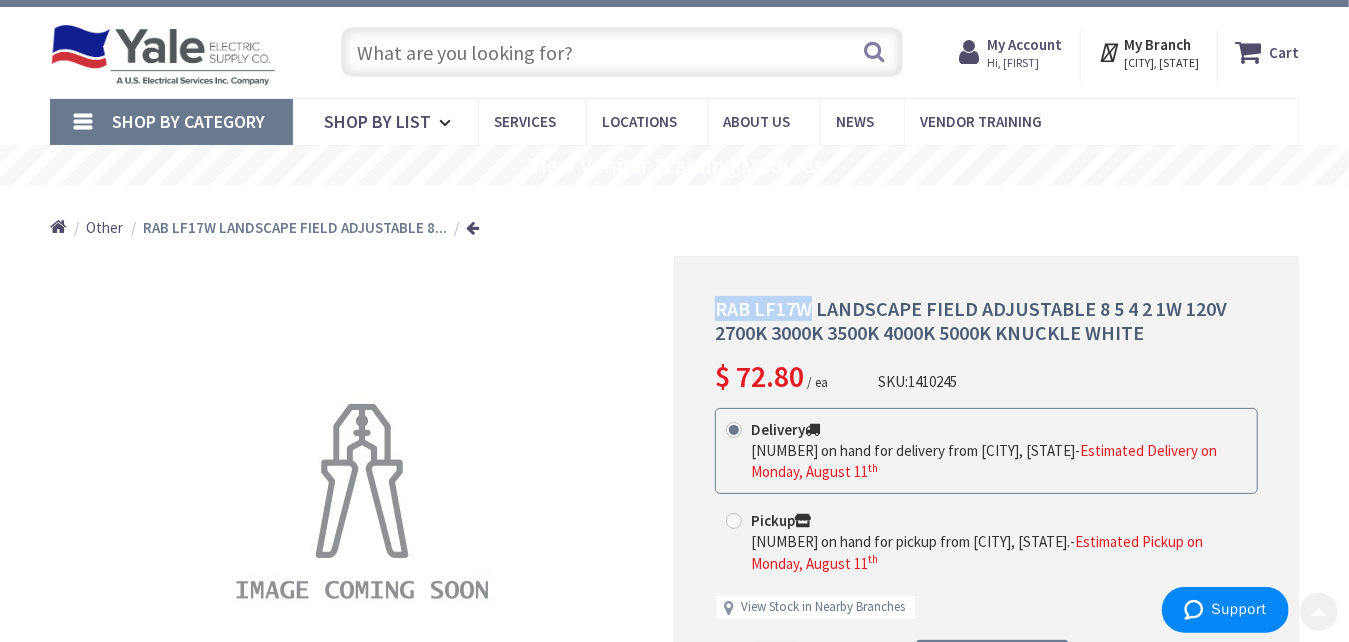 scroll, scrollTop: 0, scrollLeft: 0, axis: both 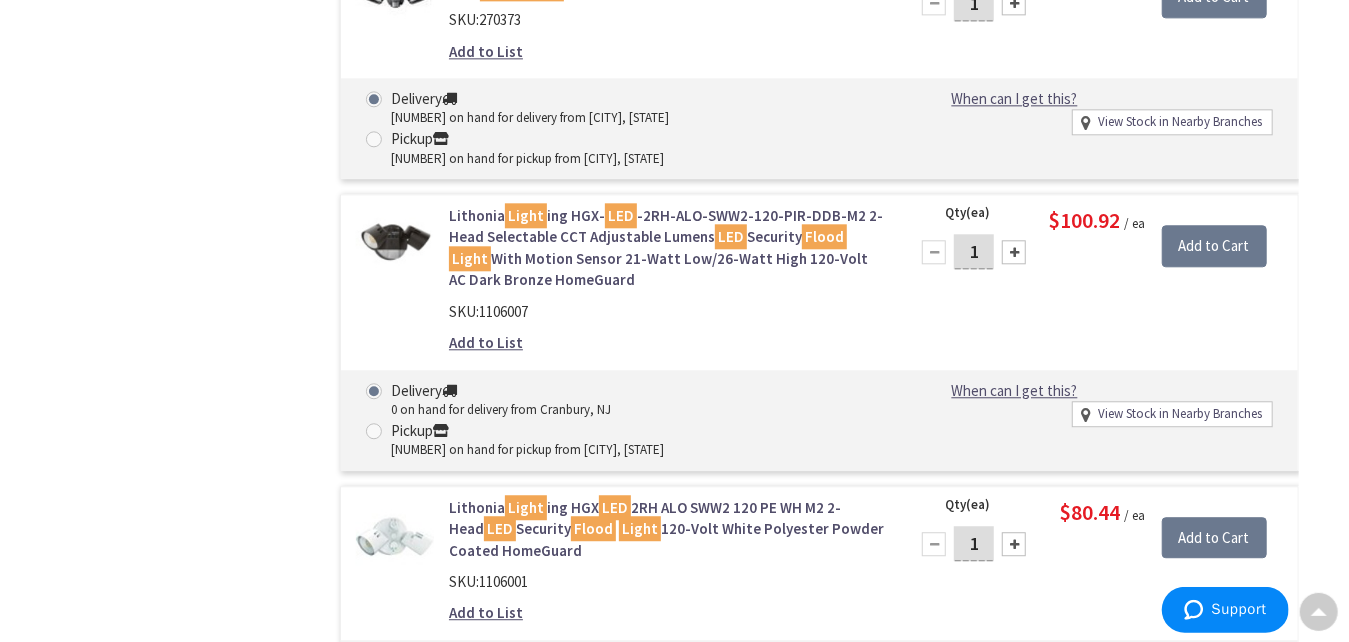 click on "Lithonia  Light ing HGX  LED  2RH ALO SWW2 120 PE WH M2 2-Head  LED  Security  Flood   Light  120-Volt White Polyester Powder Coated HomeGuard" at bounding box center [666, 529] 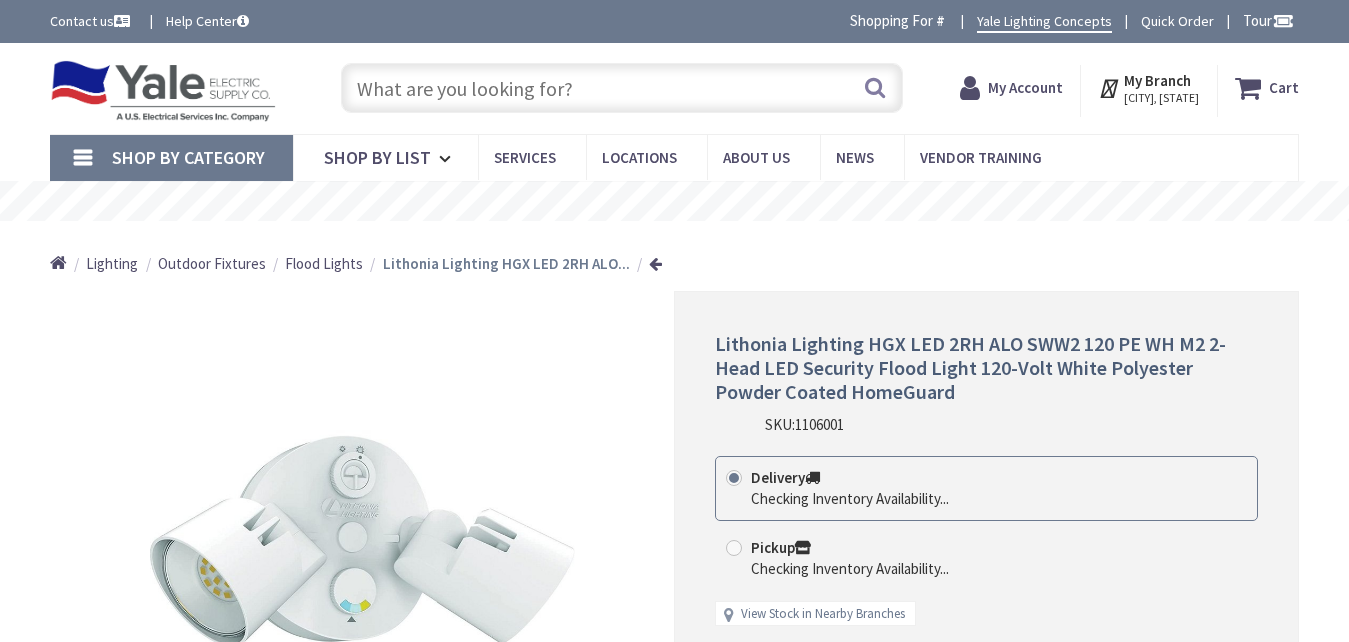 scroll, scrollTop: 0, scrollLeft: 0, axis: both 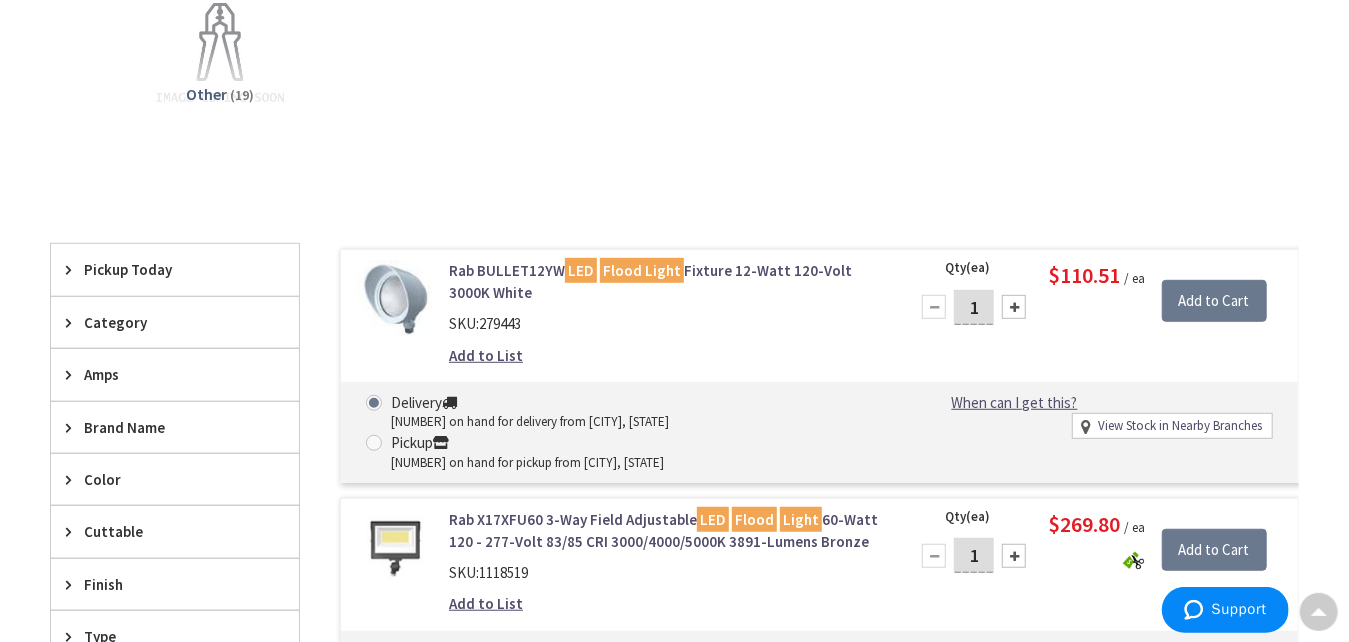 click on "Rab BULLET12YW  LED   Flood Light  Fixture 12-Watt 120-Volt 3000K White" at bounding box center [666, 281] 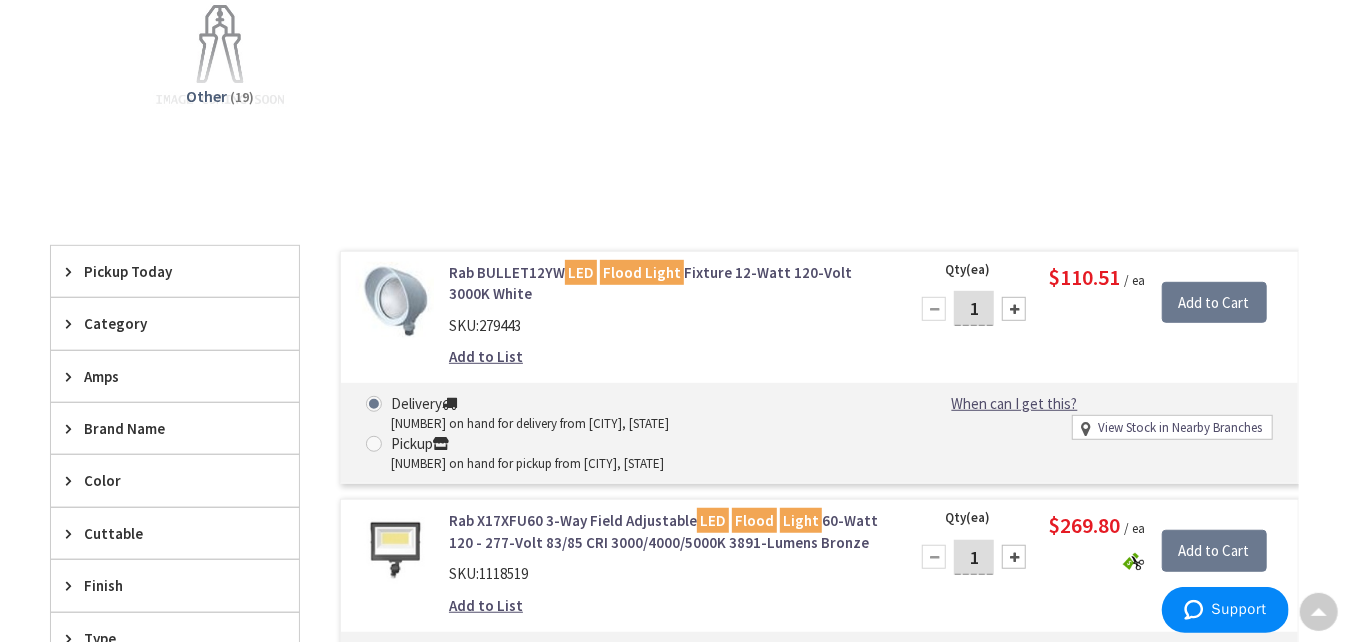 scroll, scrollTop: 504, scrollLeft: 0, axis: vertical 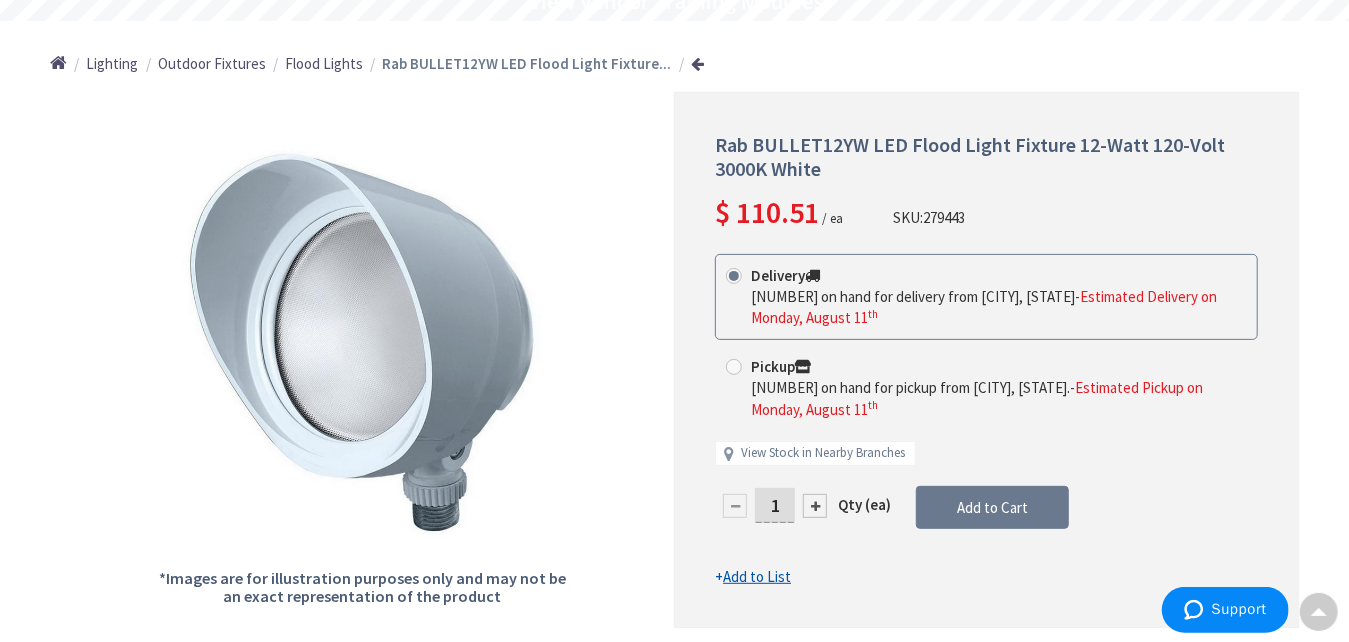 click on "*Images are for illustration purposes only and may not be an exact representation of the product" at bounding box center [362, 360] 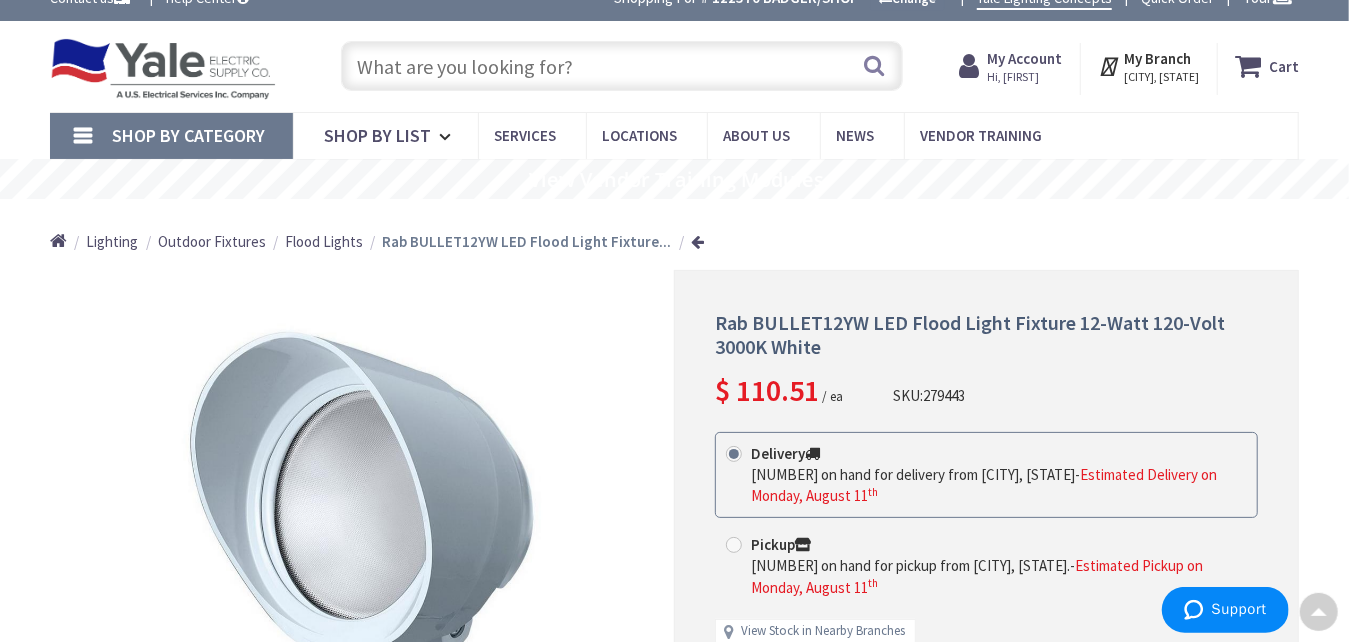 scroll, scrollTop: 0, scrollLeft: 0, axis: both 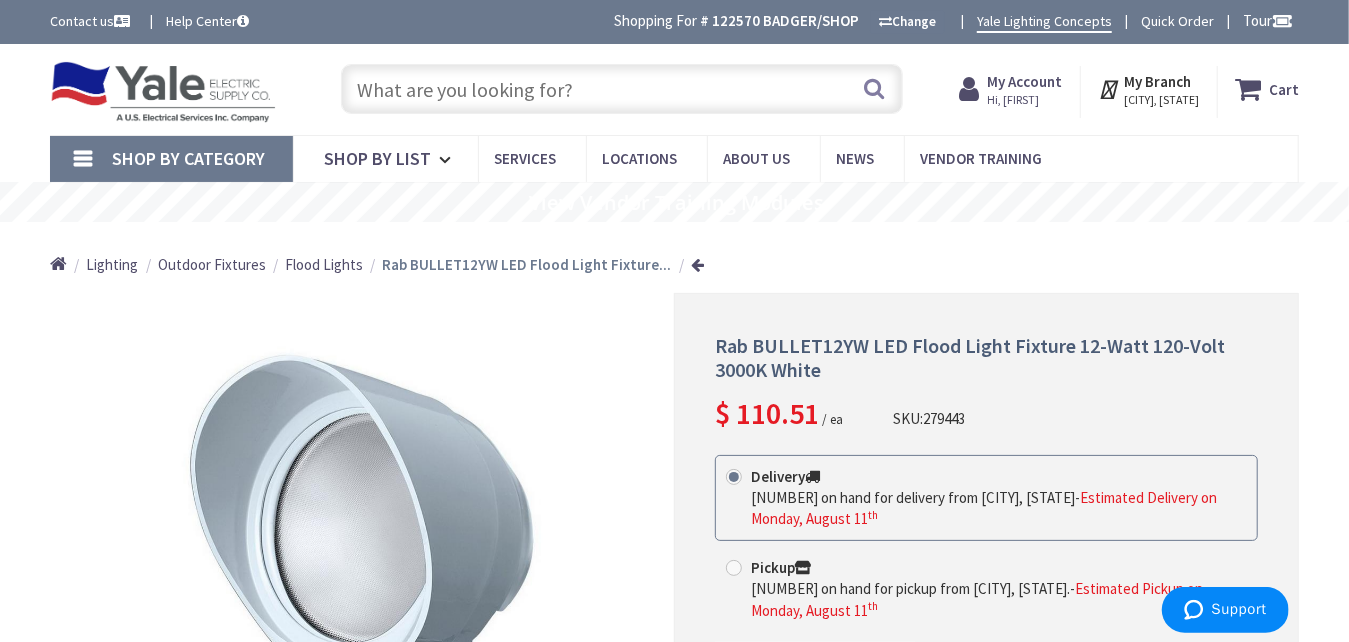 click at bounding box center (621, 89) 